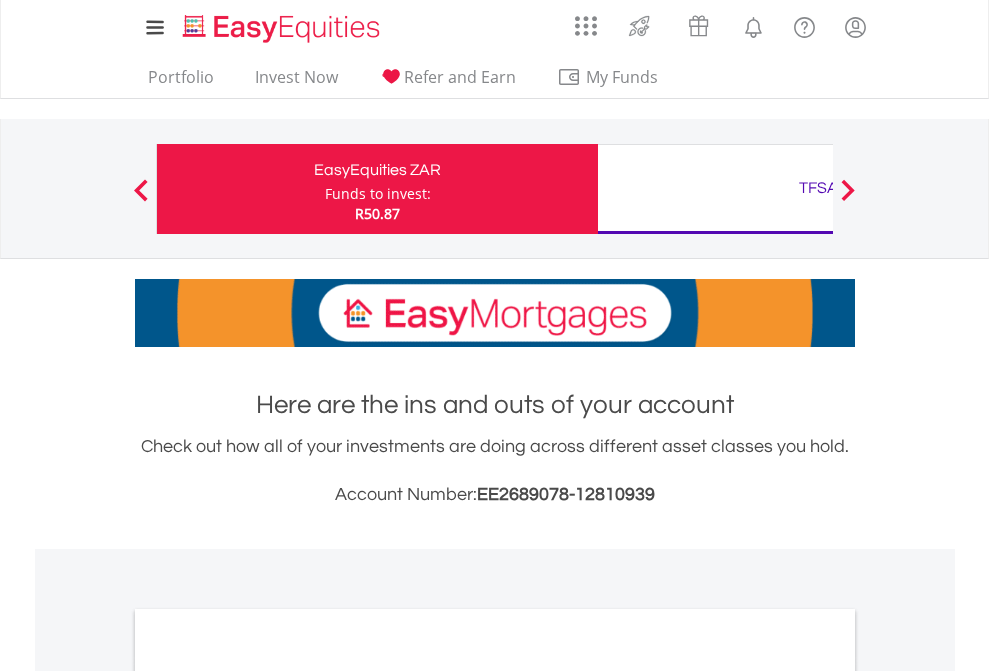 scroll, scrollTop: 0, scrollLeft: 0, axis: both 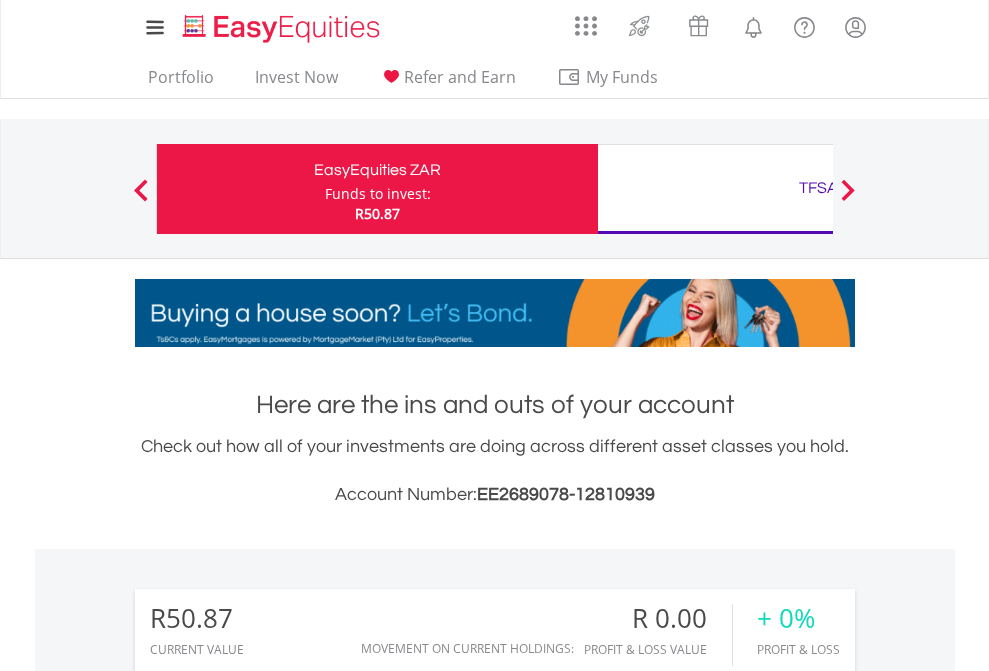 click on "Funds to invest:" at bounding box center (378, 194) 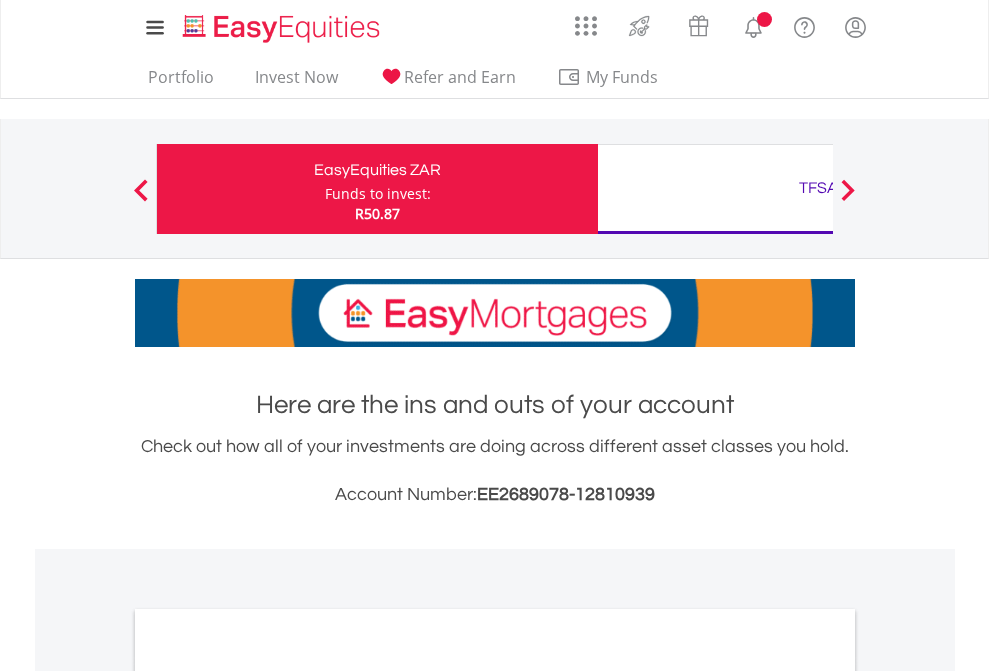 scroll, scrollTop: 0, scrollLeft: 0, axis: both 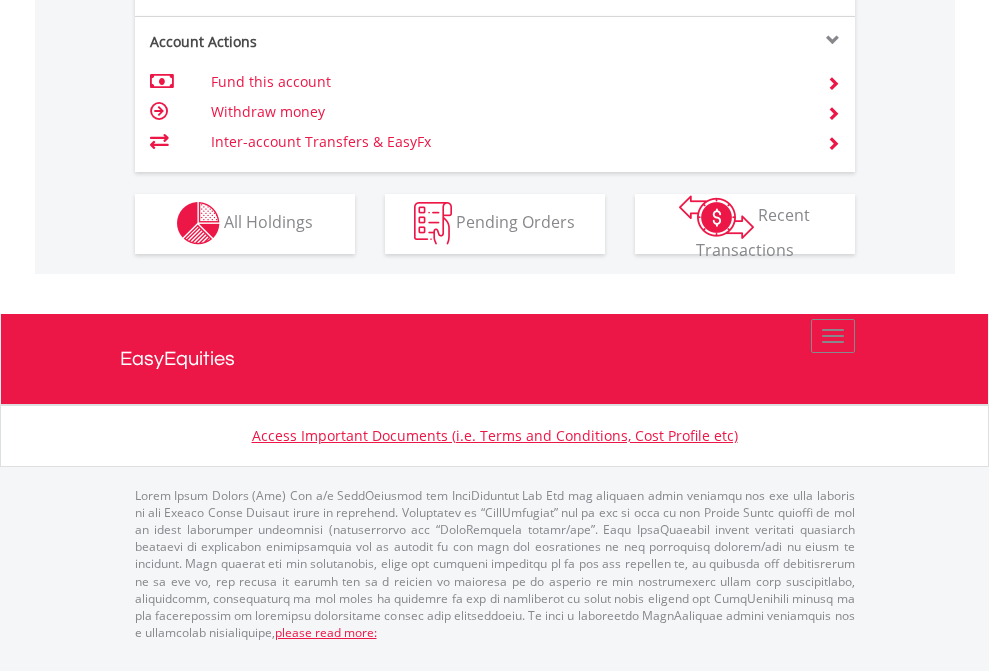 click on "Investment types" at bounding box center [706, -353] 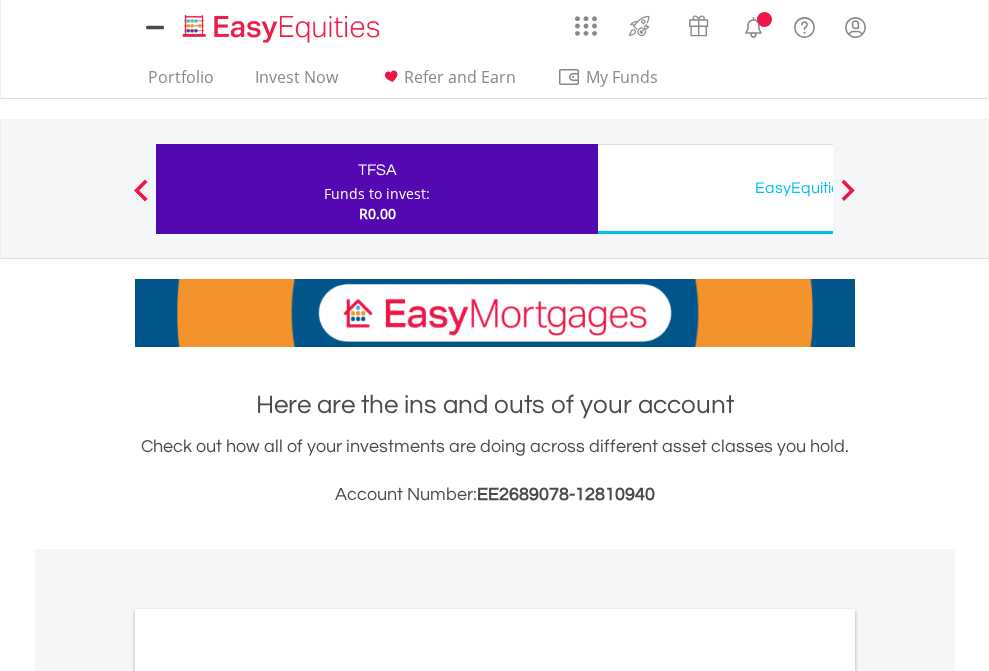 scroll, scrollTop: 0, scrollLeft: 0, axis: both 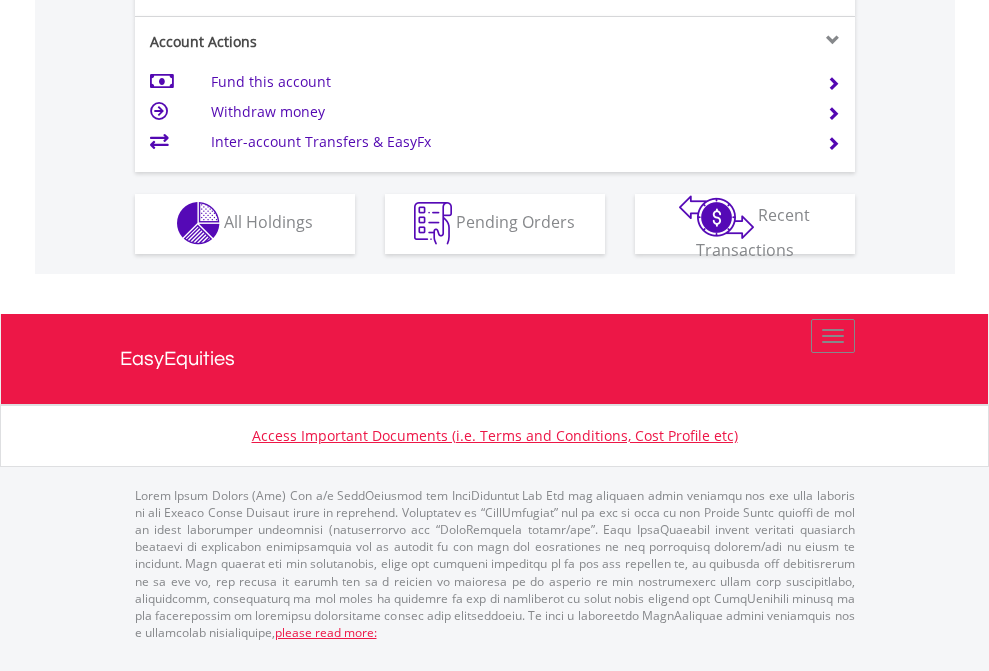 click on "Investment types" at bounding box center [706, -353] 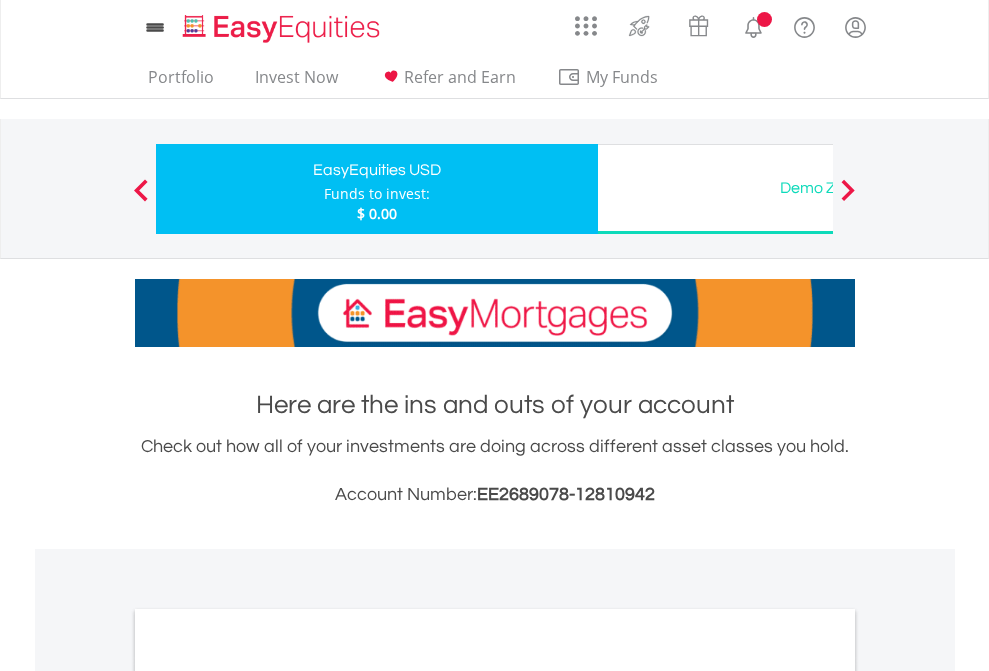 scroll, scrollTop: 0, scrollLeft: 0, axis: both 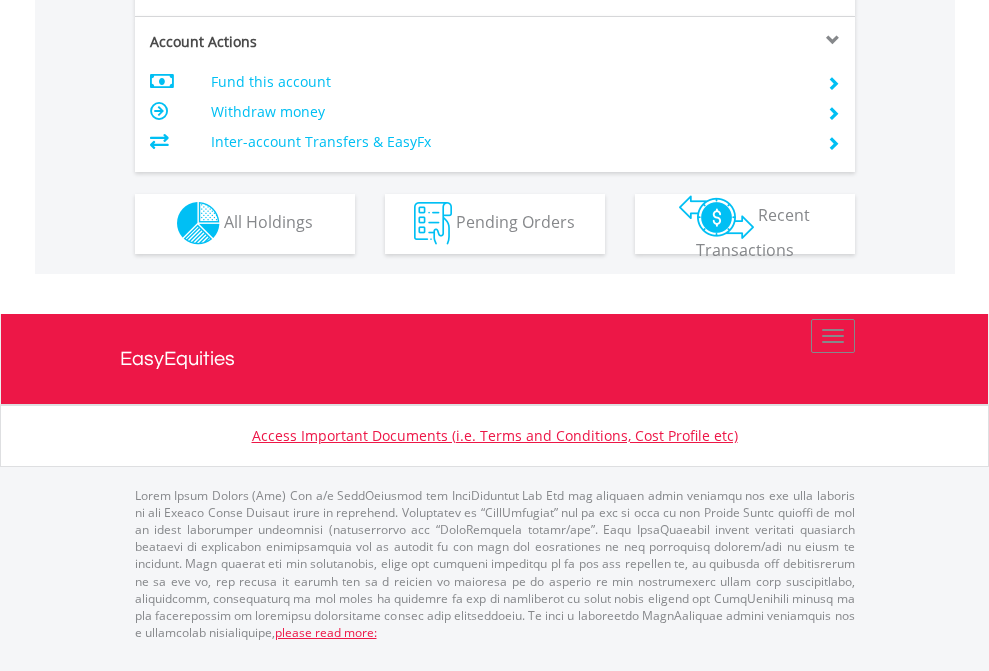 click on "Investment types" at bounding box center [706, -353] 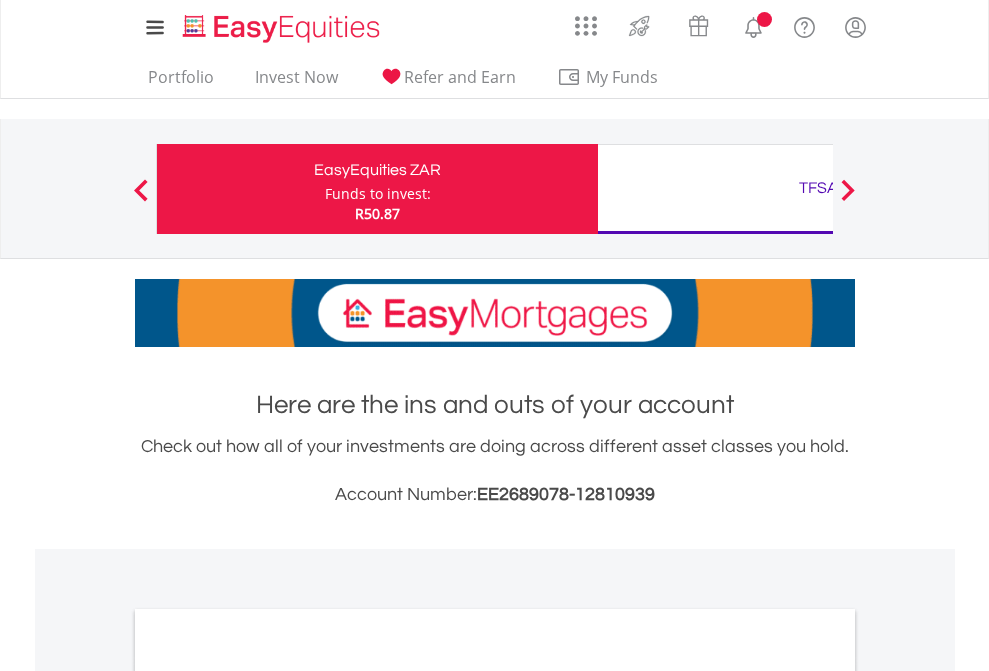 scroll, scrollTop: 0, scrollLeft: 0, axis: both 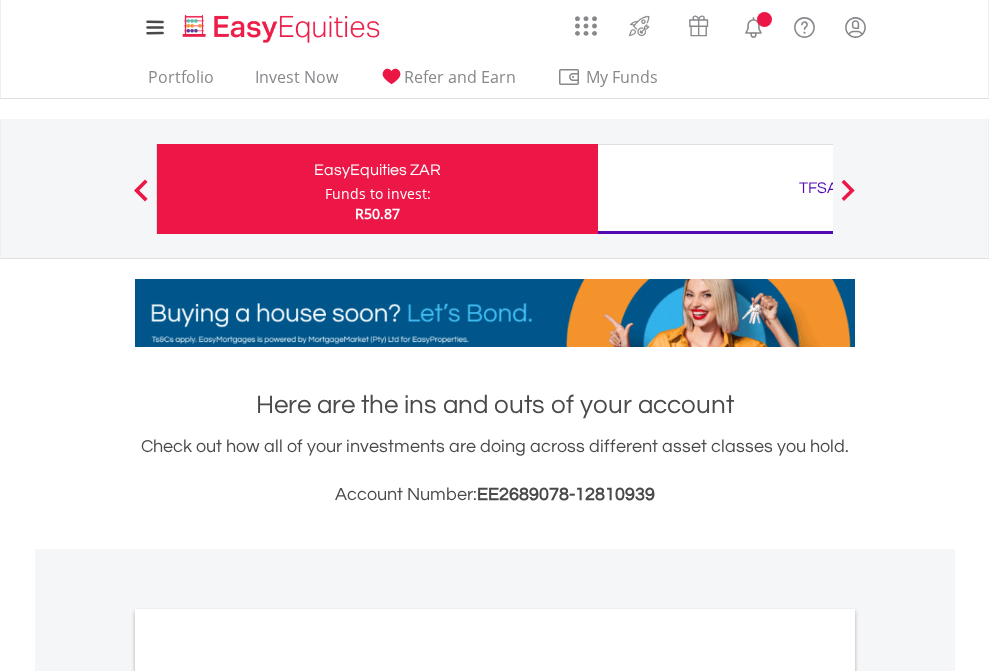 click on "All Holdings" at bounding box center (268, 1096) 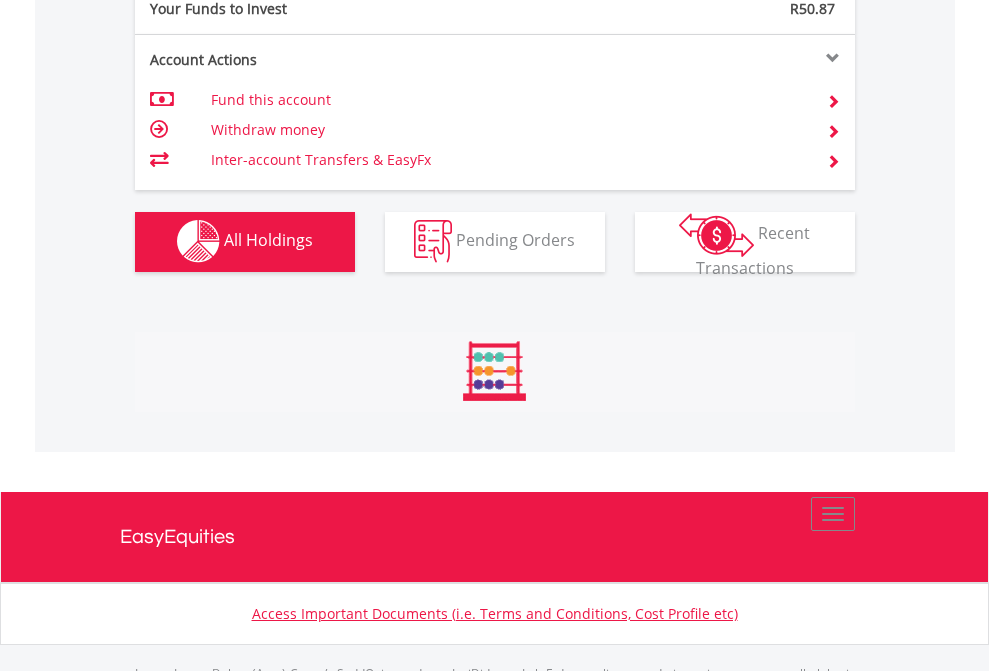 scroll, scrollTop: 999808, scrollLeft: 999687, axis: both 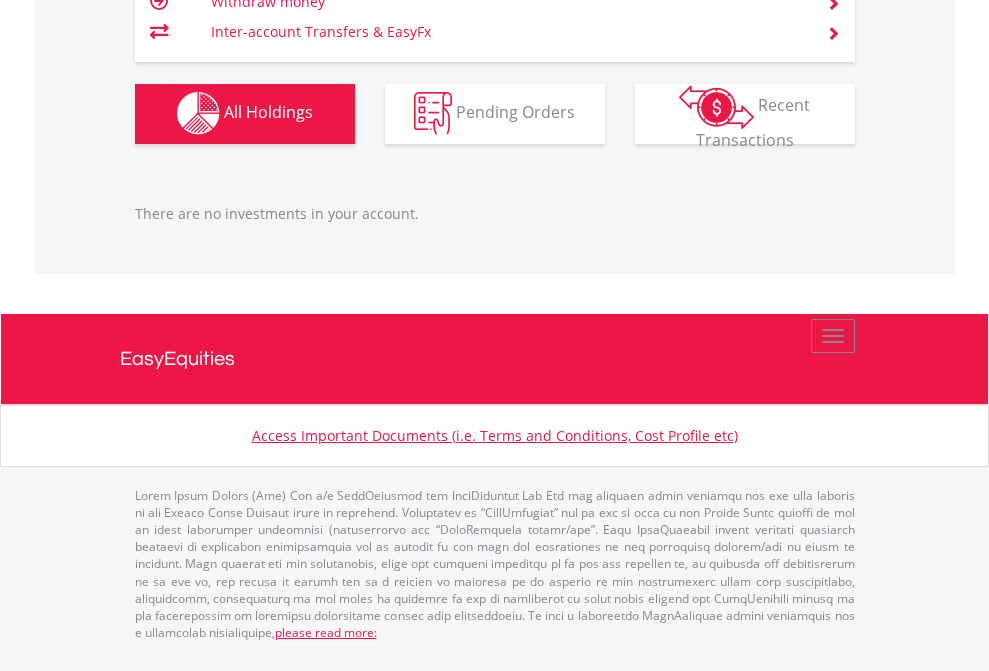 click on "TFSA" at bounding box center [818, -1142] 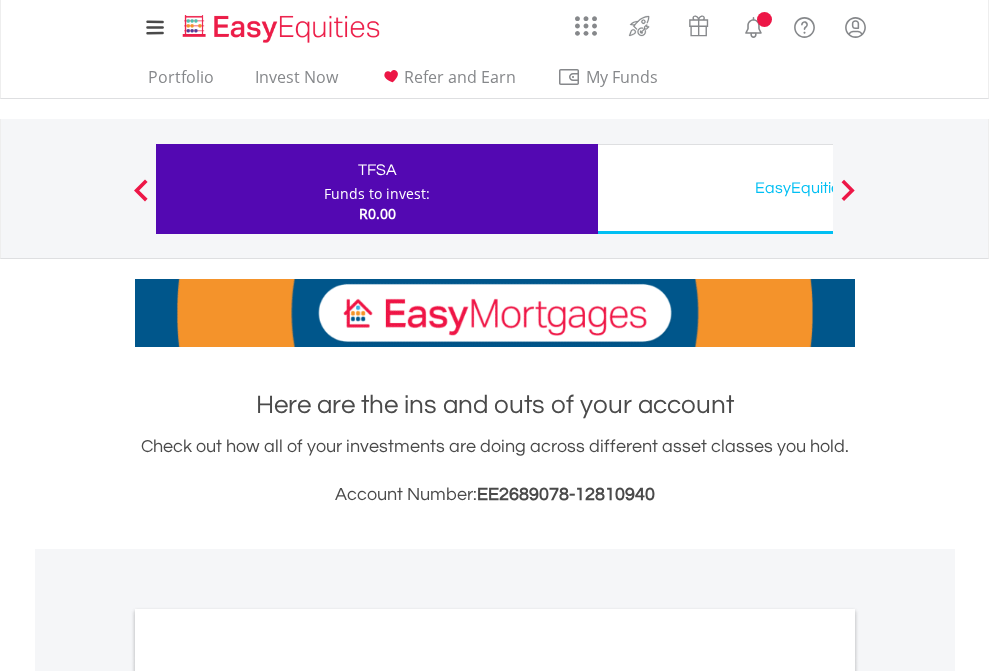 scroll, scrollTop: 0, scrollLeft: 0, axis: both 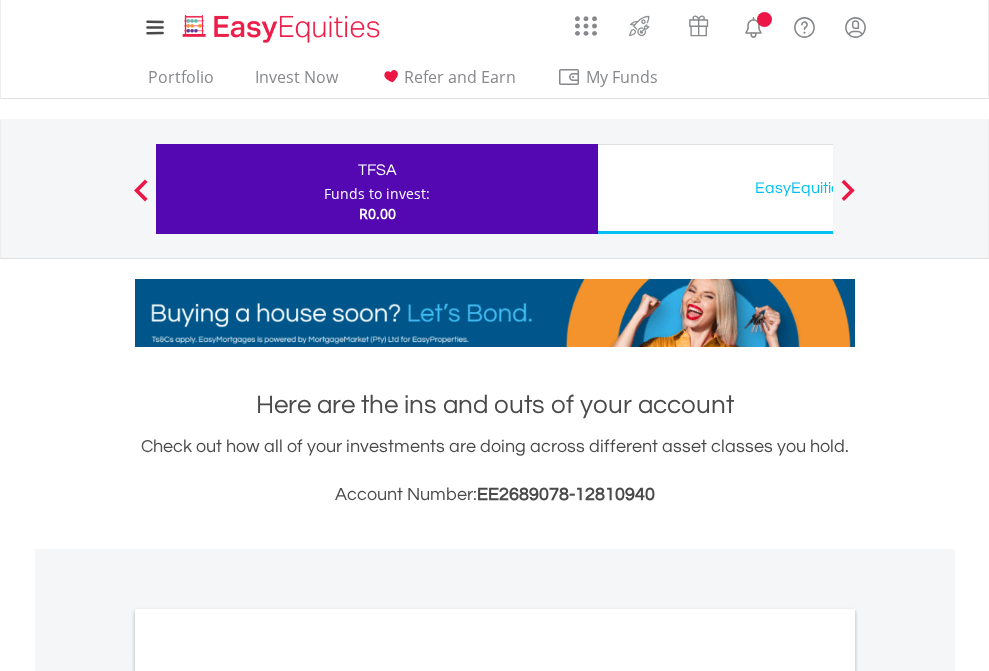 click on "All Holdings" at bounding box center [268, 1096] 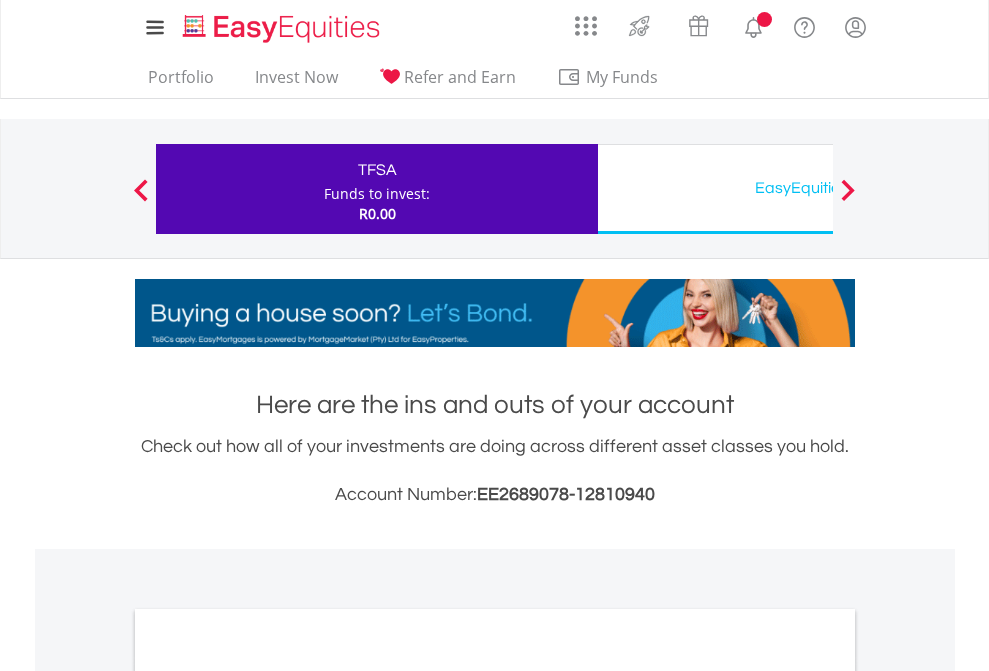 scroll, scrollTop: 1202, scrollLeft: 0, axis: vertical 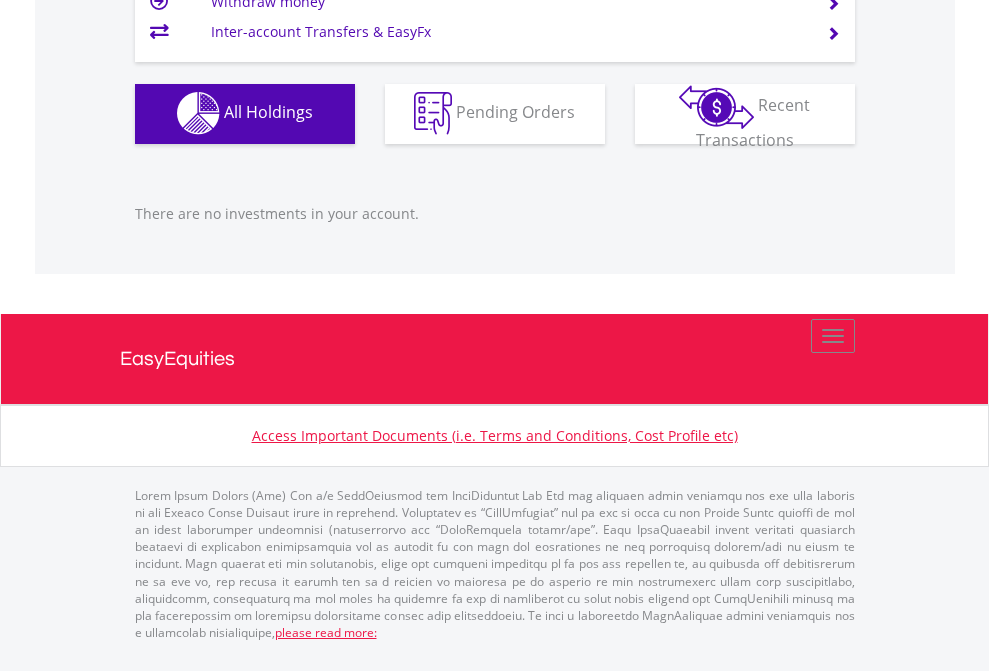 click on "EasyEquities USD" at bounding box center (818, -1142) 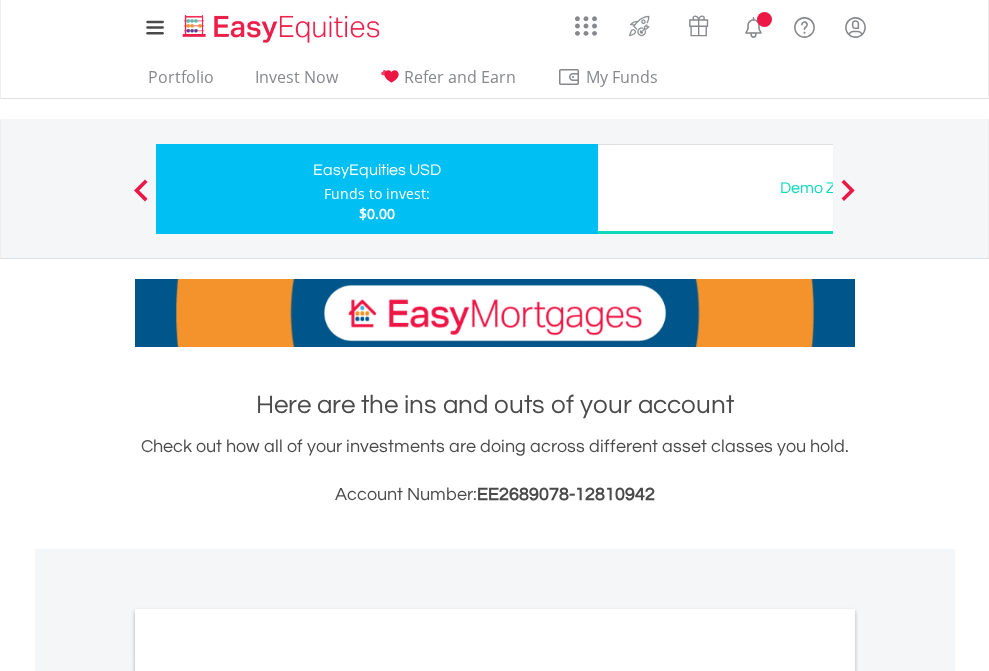 scroll, scrollTop: 0, scrollLeft: 0, axis: both 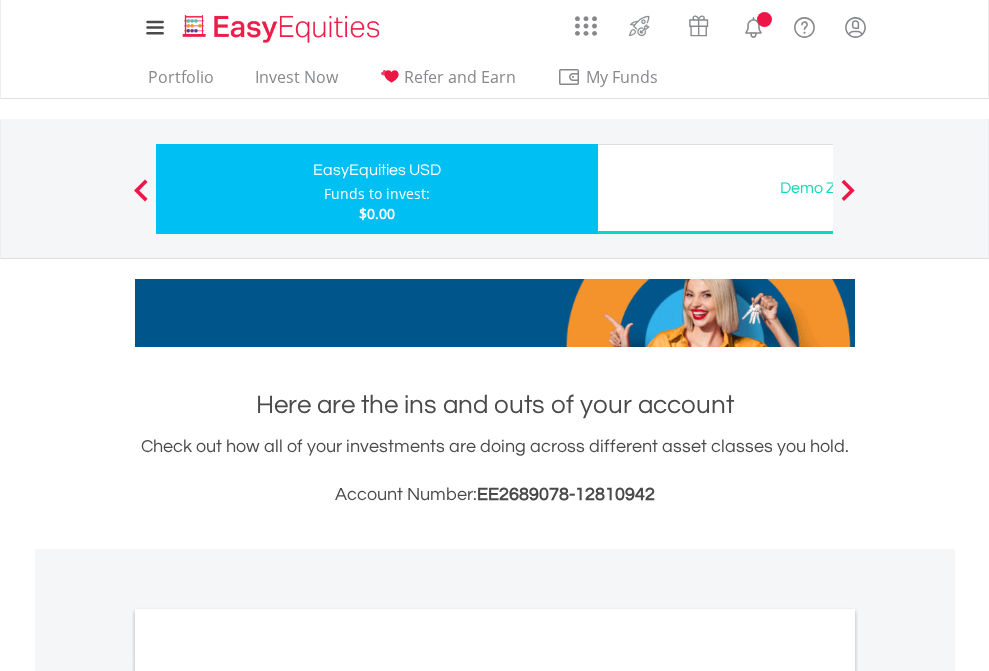 click on "All Holdings" at bounding box center (268, 1096) 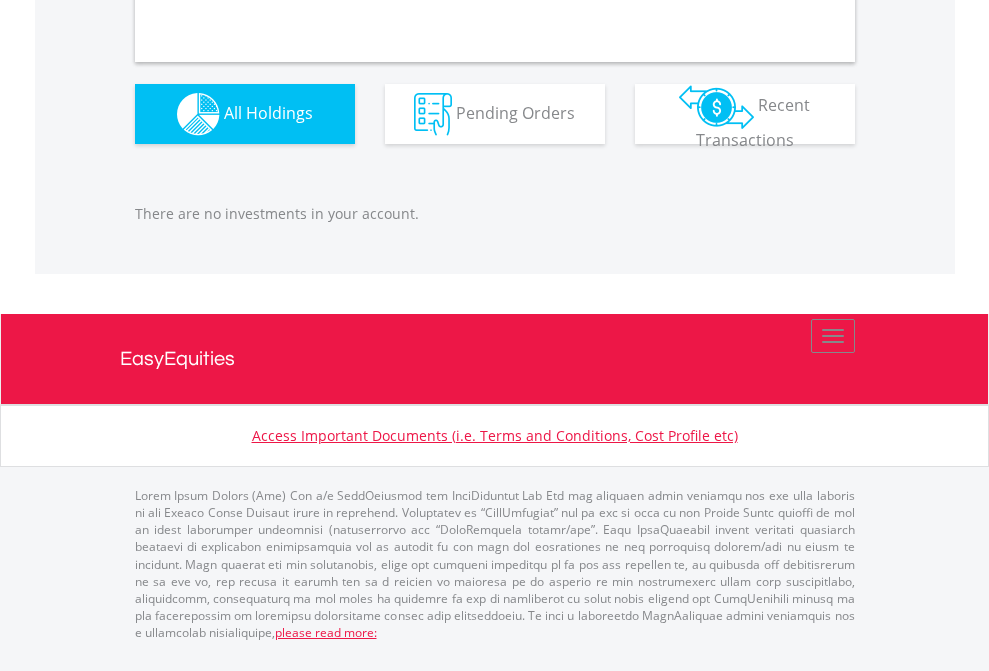 scroll, scrollTop: 1980, scrollLeft: 0, axis: vertical 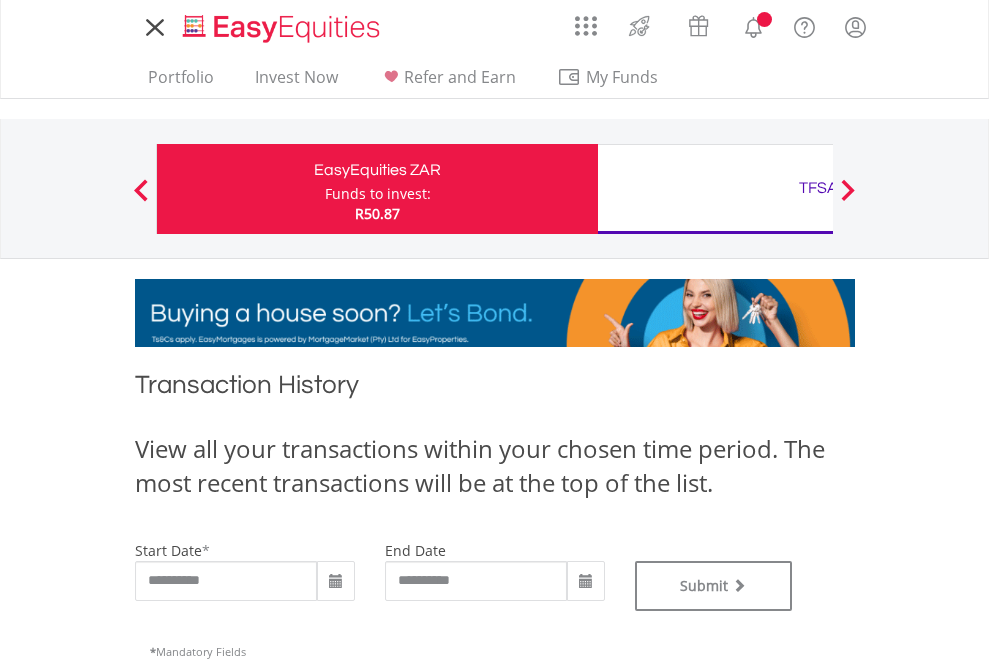 type on "**********" 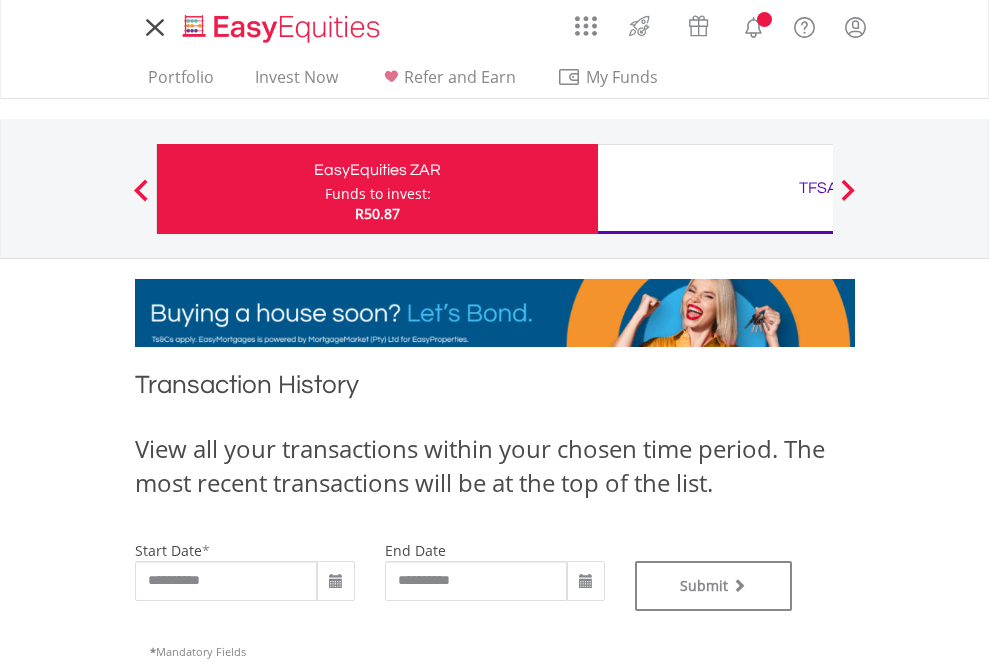 type on "**********" 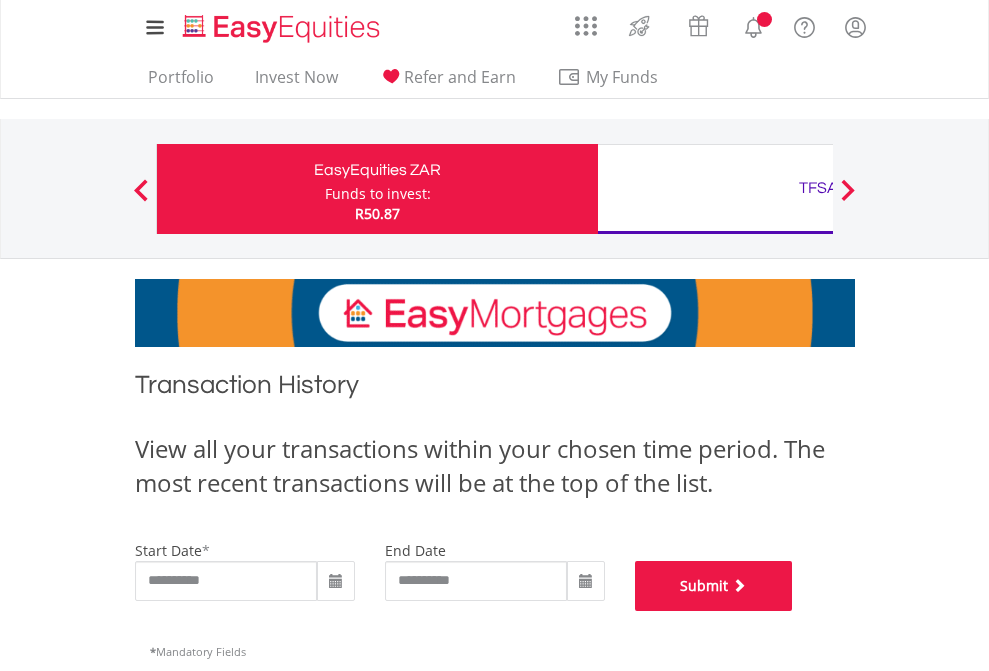 click on "Submit" at bounding box center (714, 586) 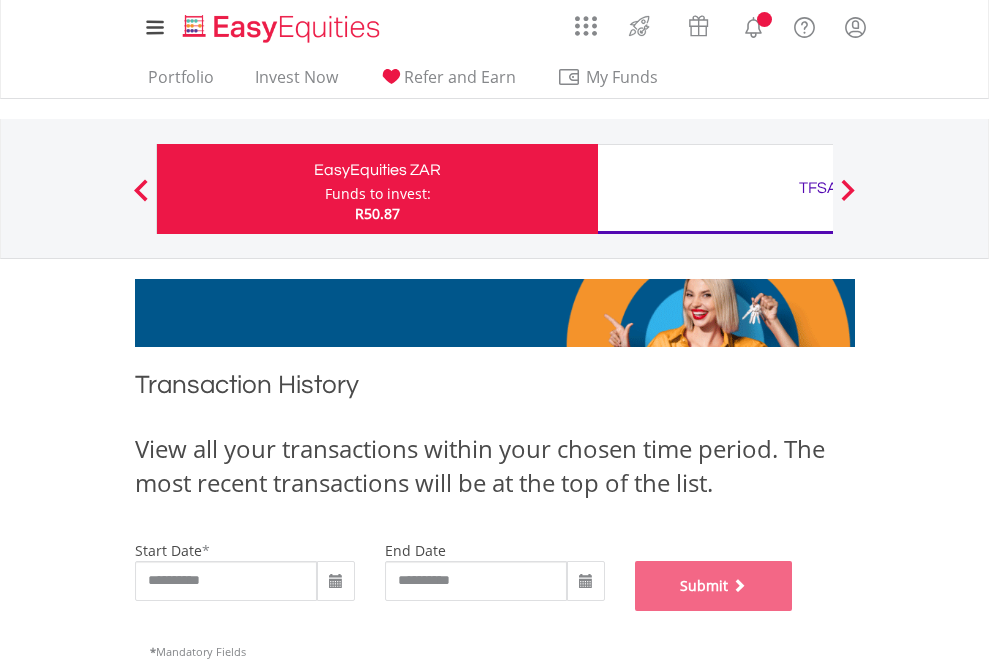 scroll, scrollTop: 811, scrollLeft: 0, axis: vertical 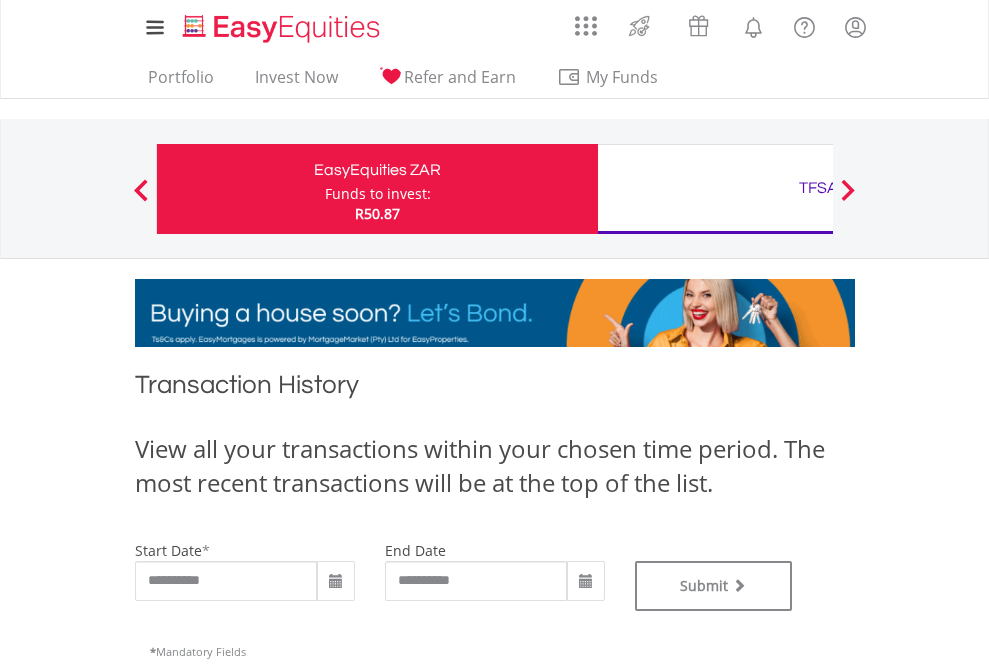 click on "TFSA" at bounding box center [818, 188] 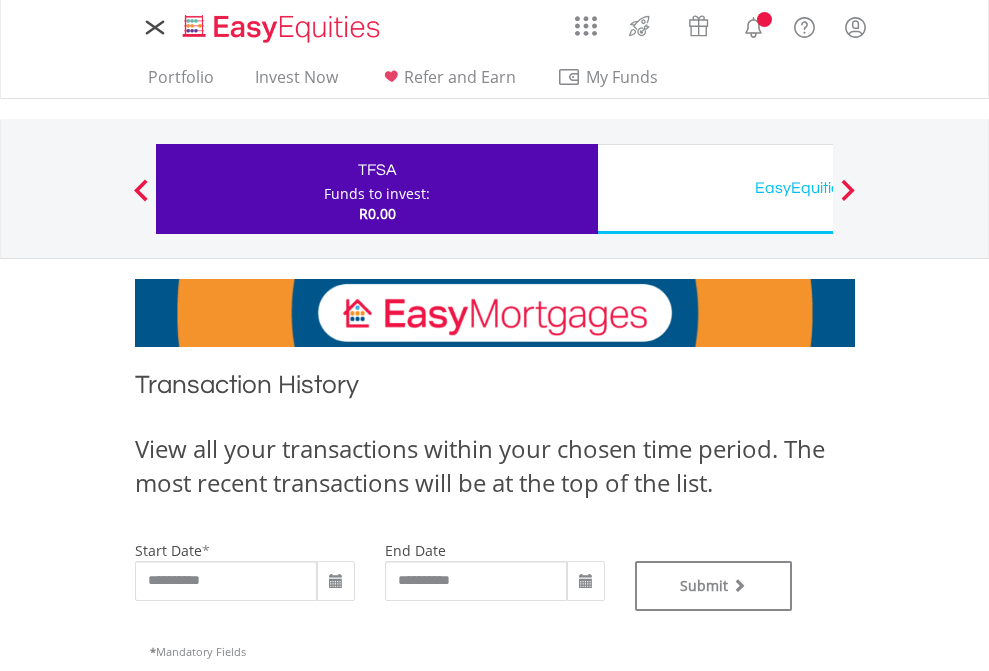 scroll, scrollTop: 0, scrollLeft: 0, axis: both 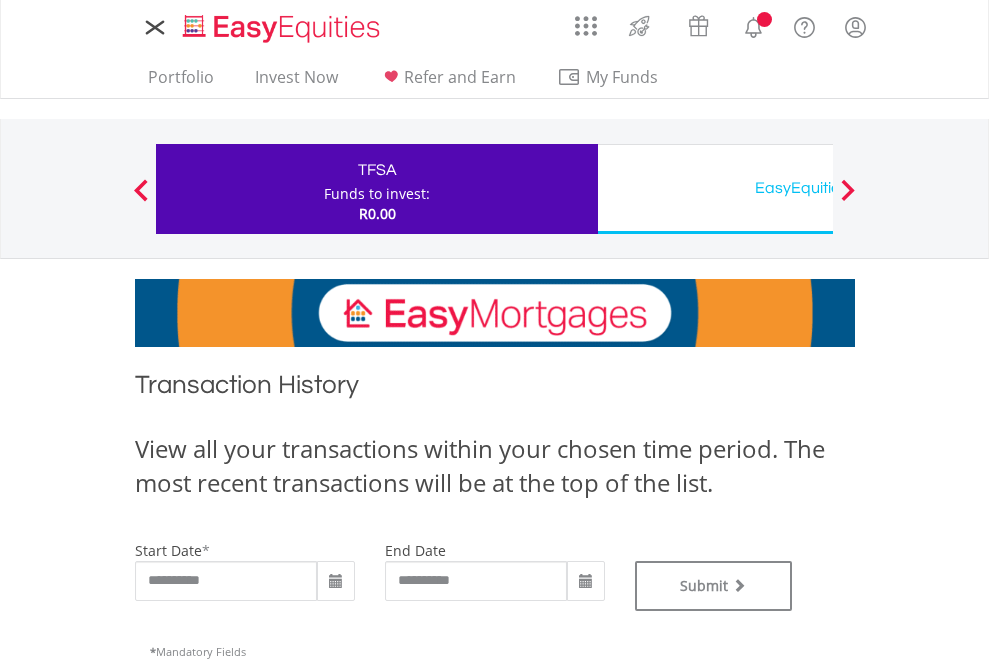 type on "**********" 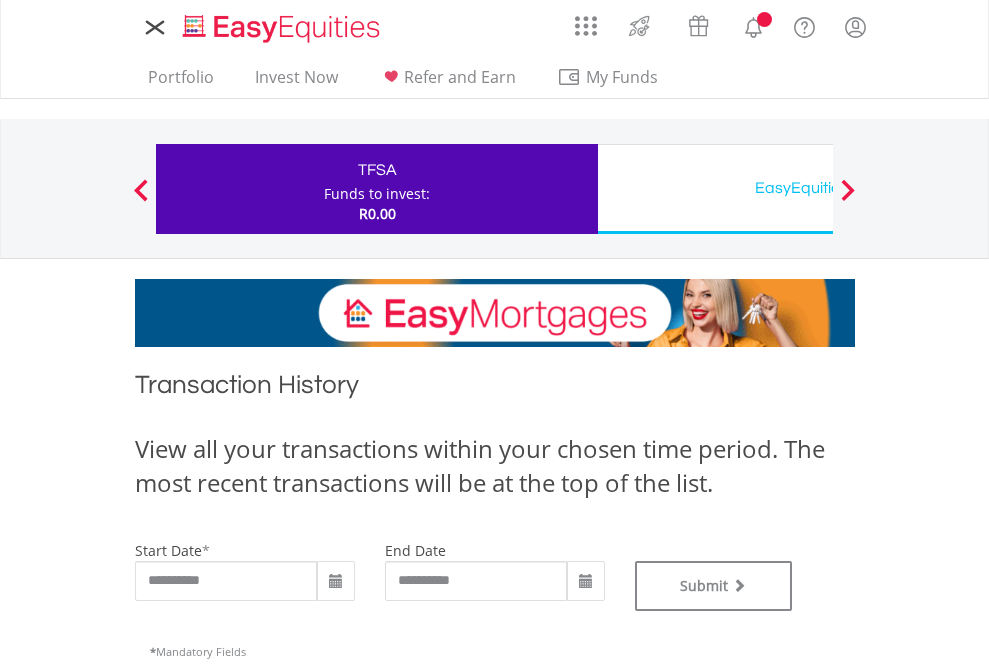 type on "**********" 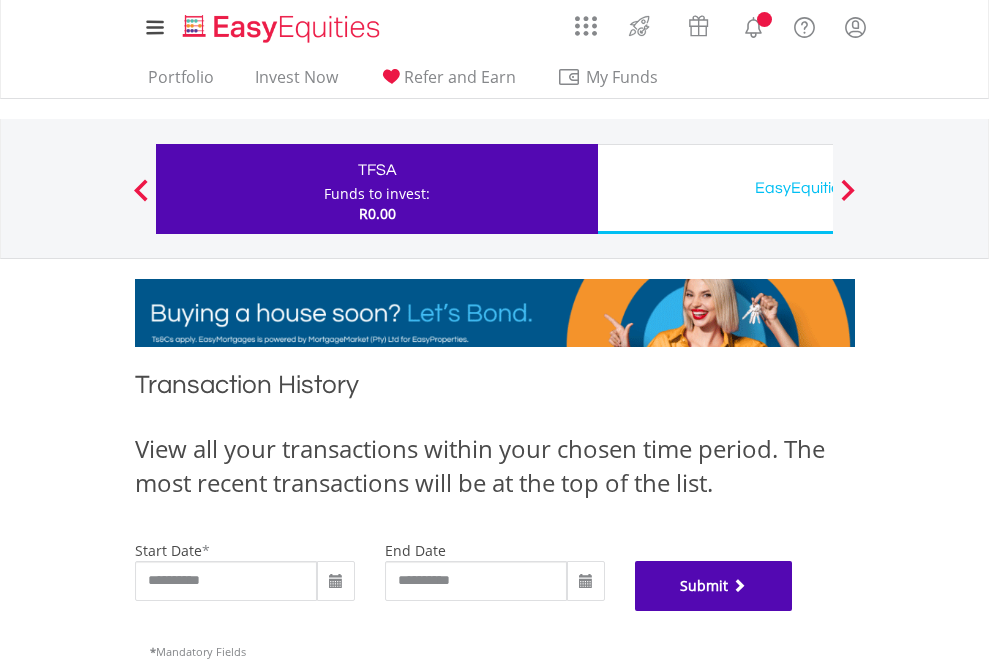 click on "Submit" at bounding box center (714, 586) 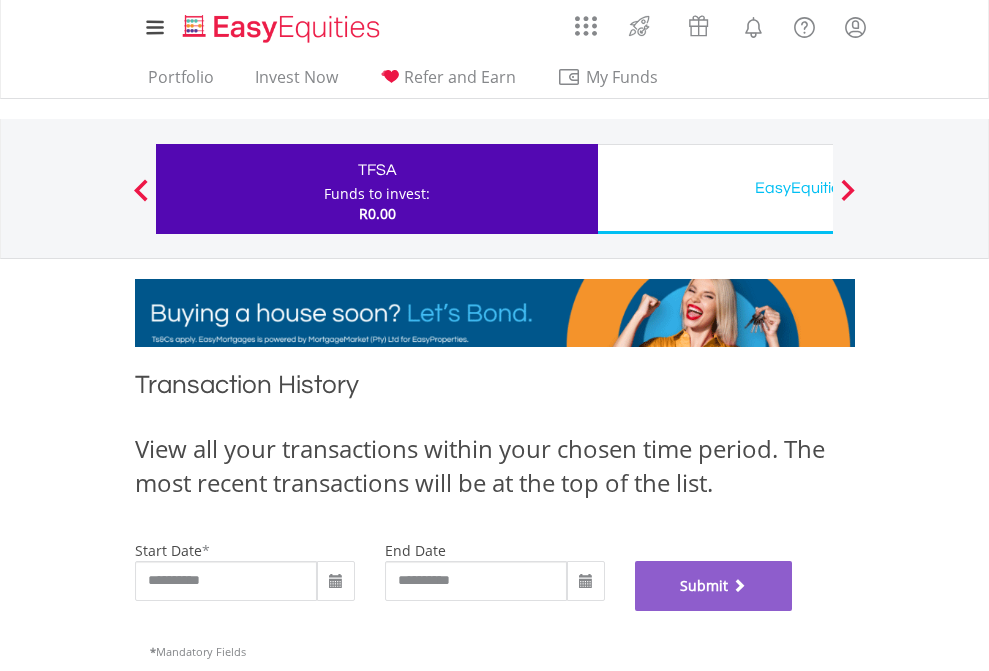 scroll, scrollTop: 811, scrollLeft: 0, axis: vertical 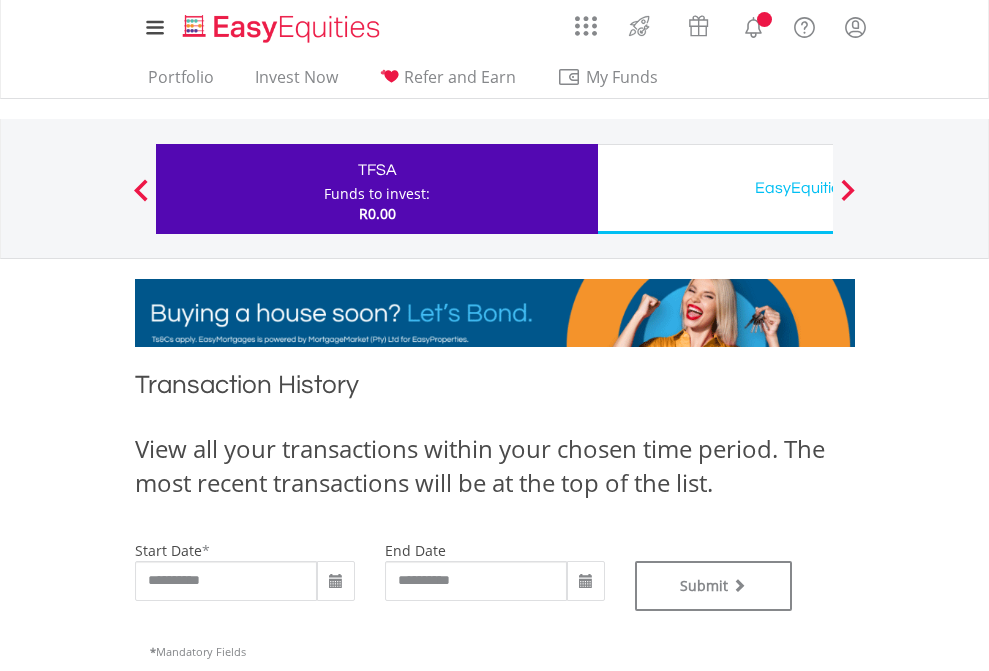 click on "EasyEquities USD" at bounding box center [818, 188] 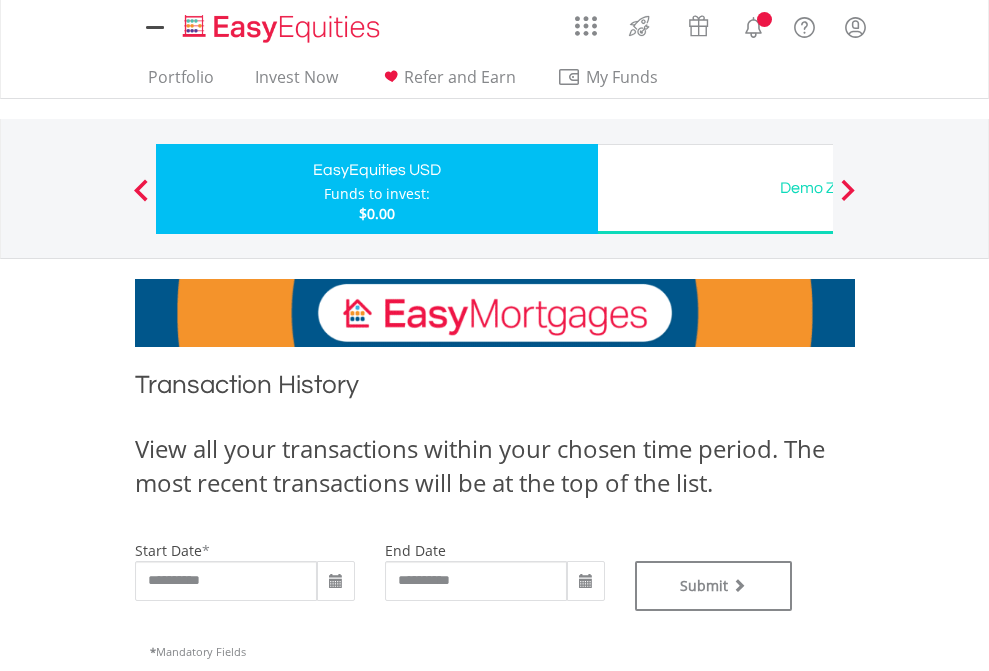 scroll, scrollTop: 0, scrollLeft: 0, axis: both 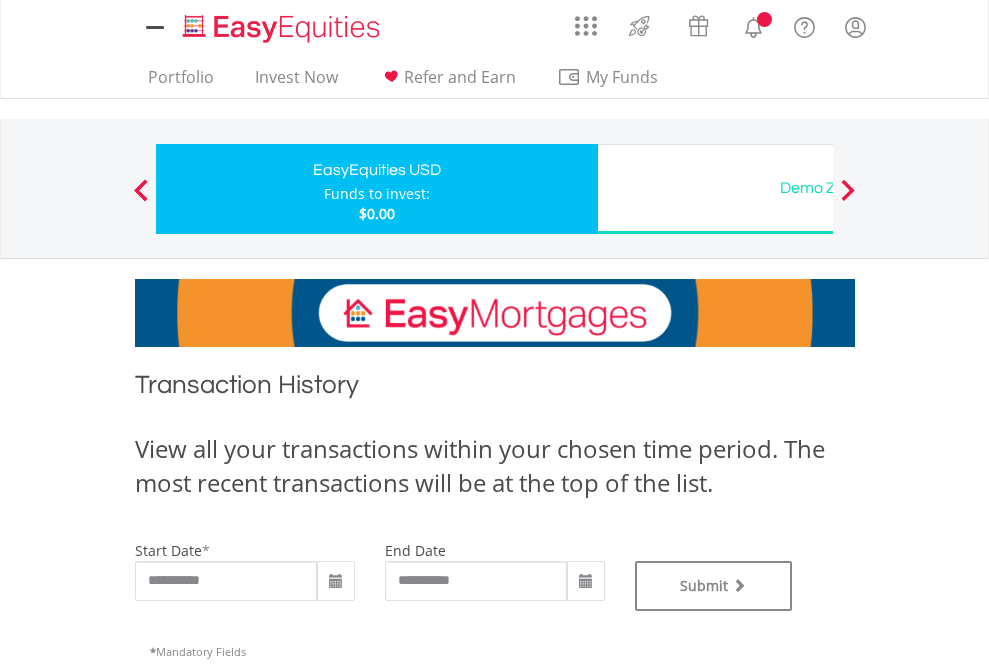 type on "**********" 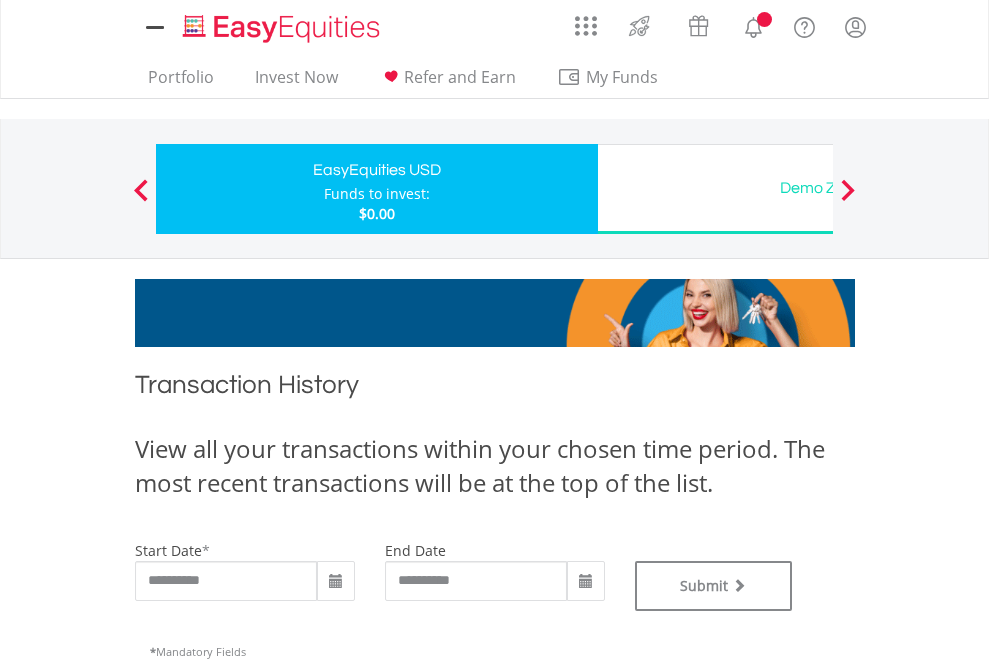 type on "**********" 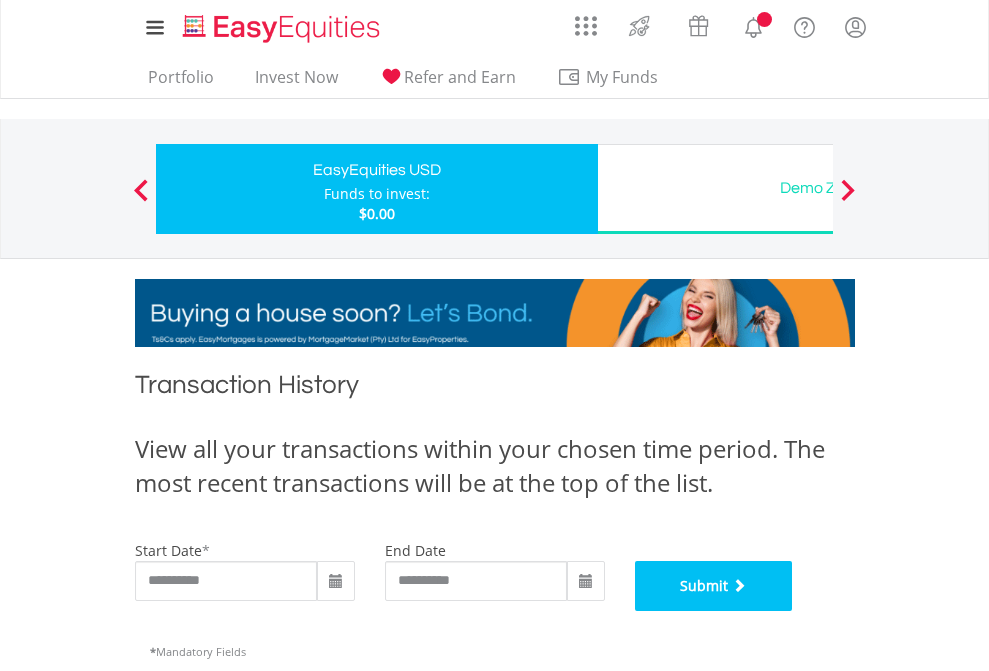 click on "Submit" at bounding box center (714, 586) 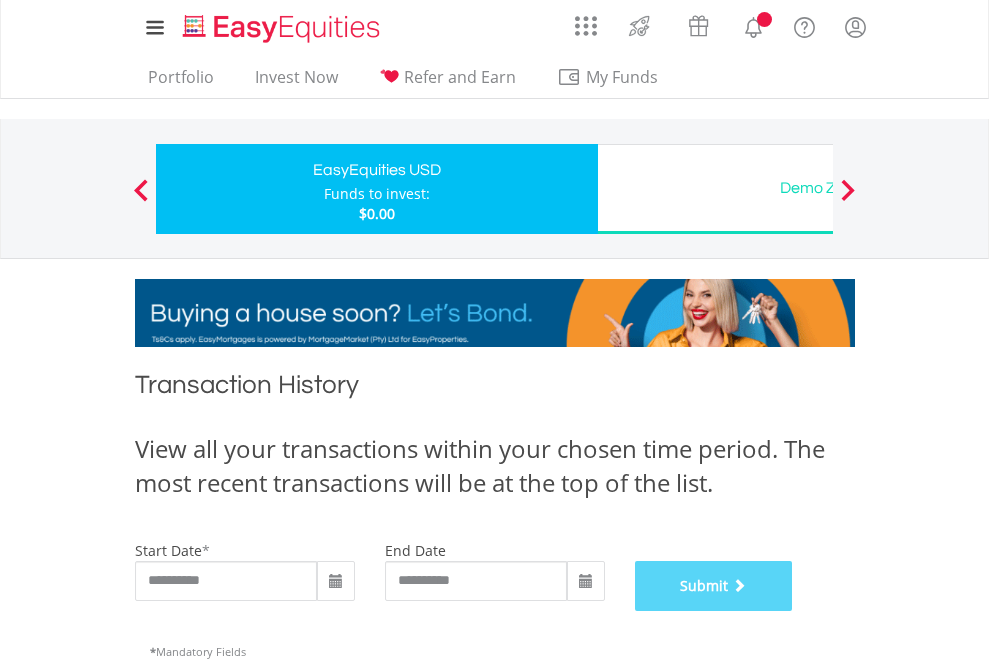 scroll, scrollTop: 811, scrollLeft: 0, axis: vertical 